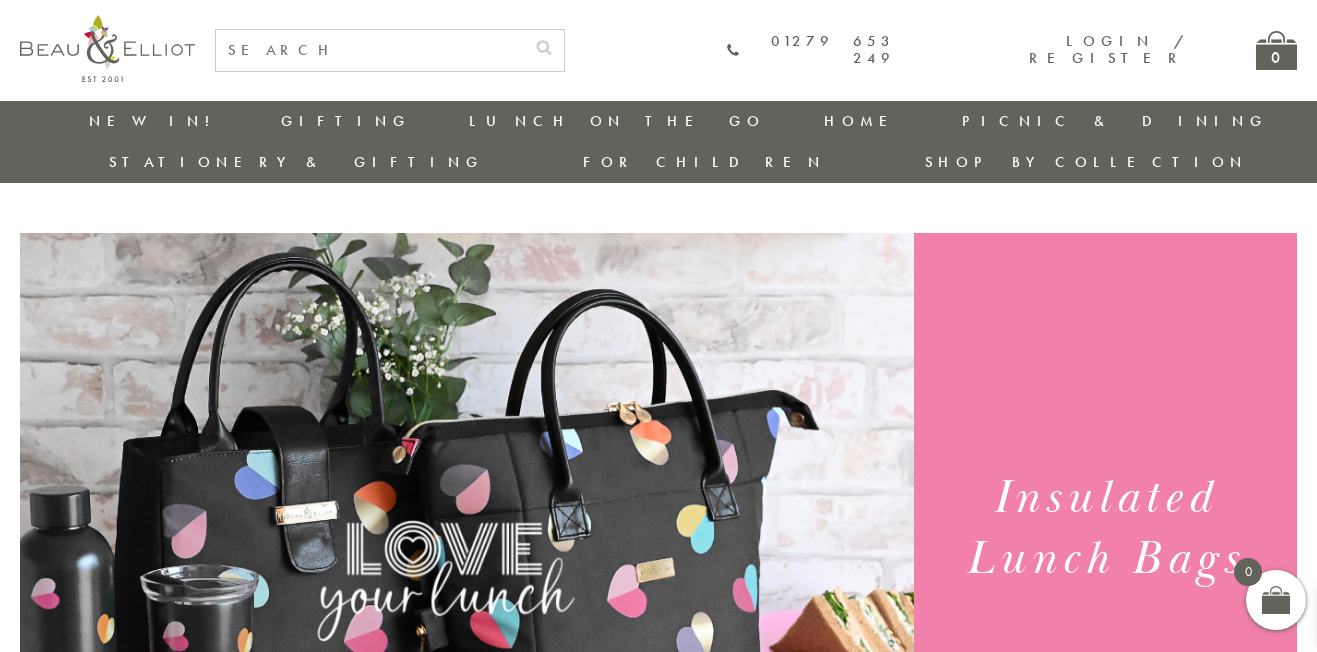 scroll, scrollTop: 511, scrollLeft: 0, axis: vertical 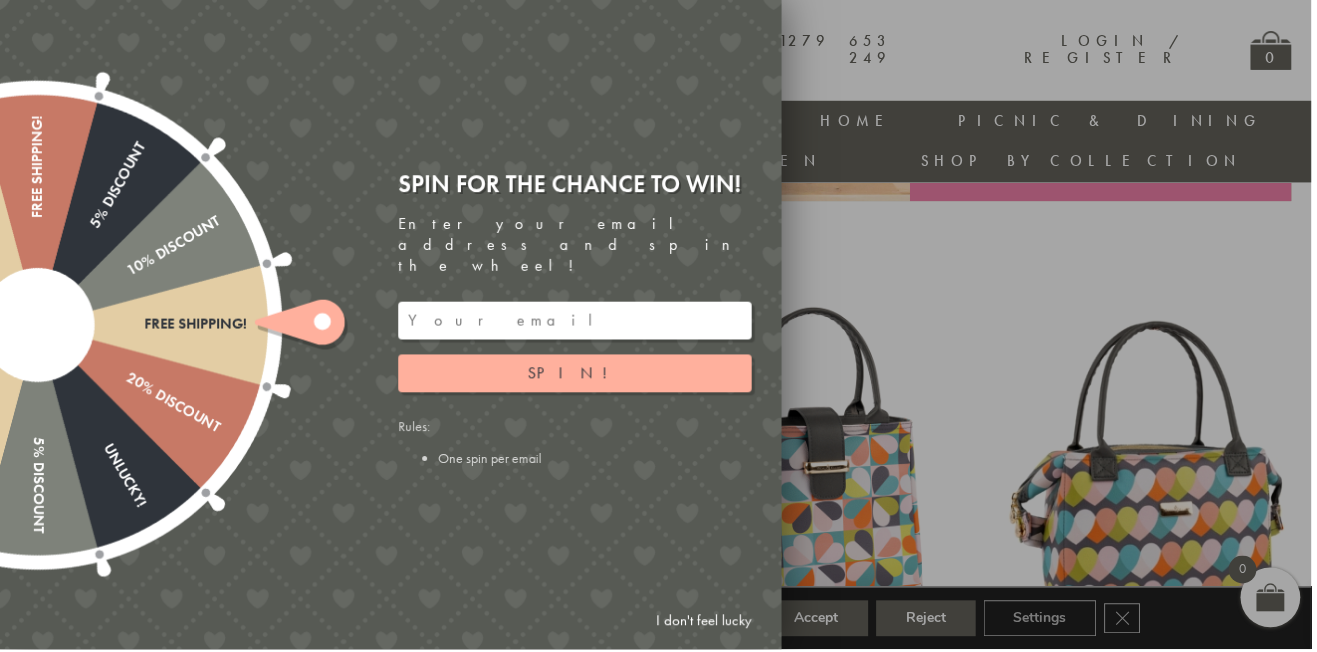 click on "Unlucky!" at bounding box center (90, 417) 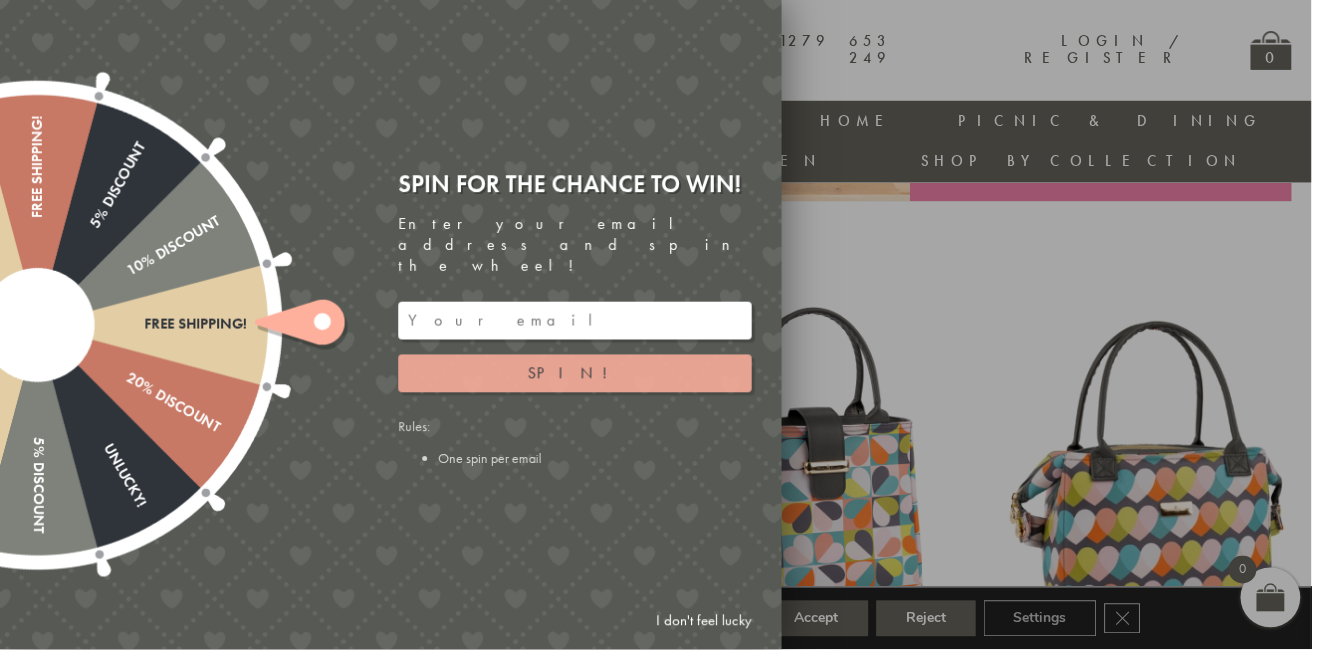 click on "Spin!" at bounding box center [577, 375] 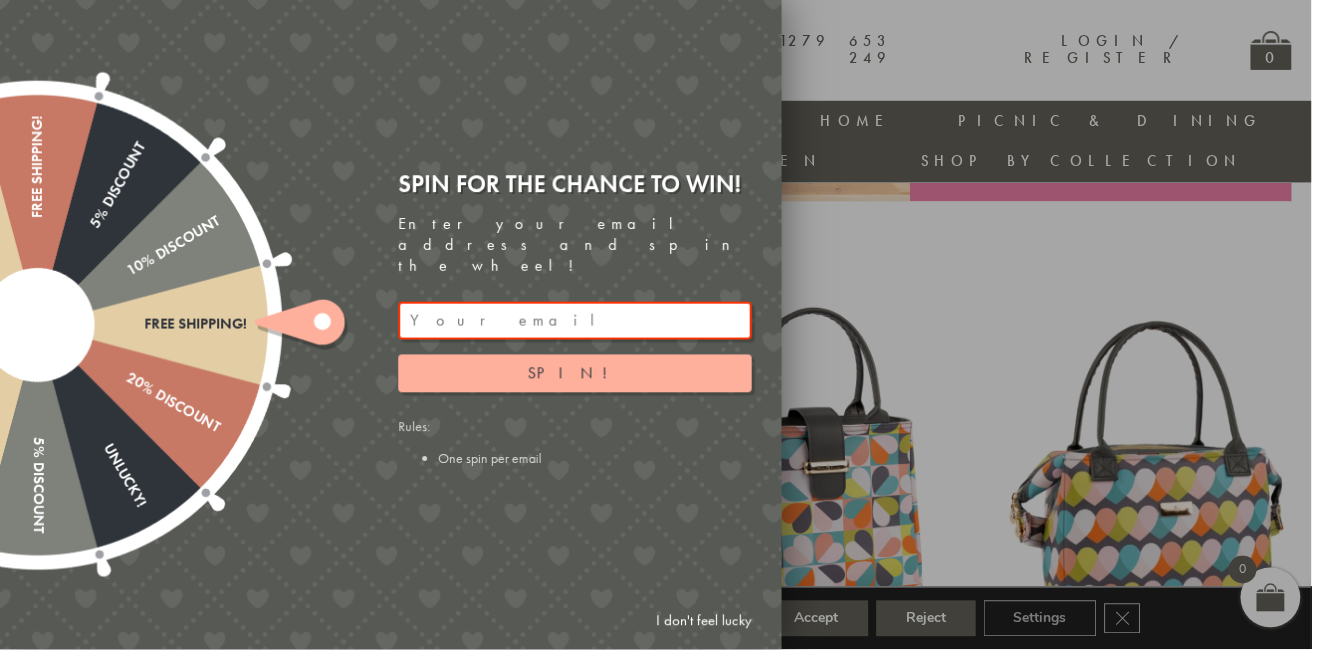 click at bounding box center [658, 326] 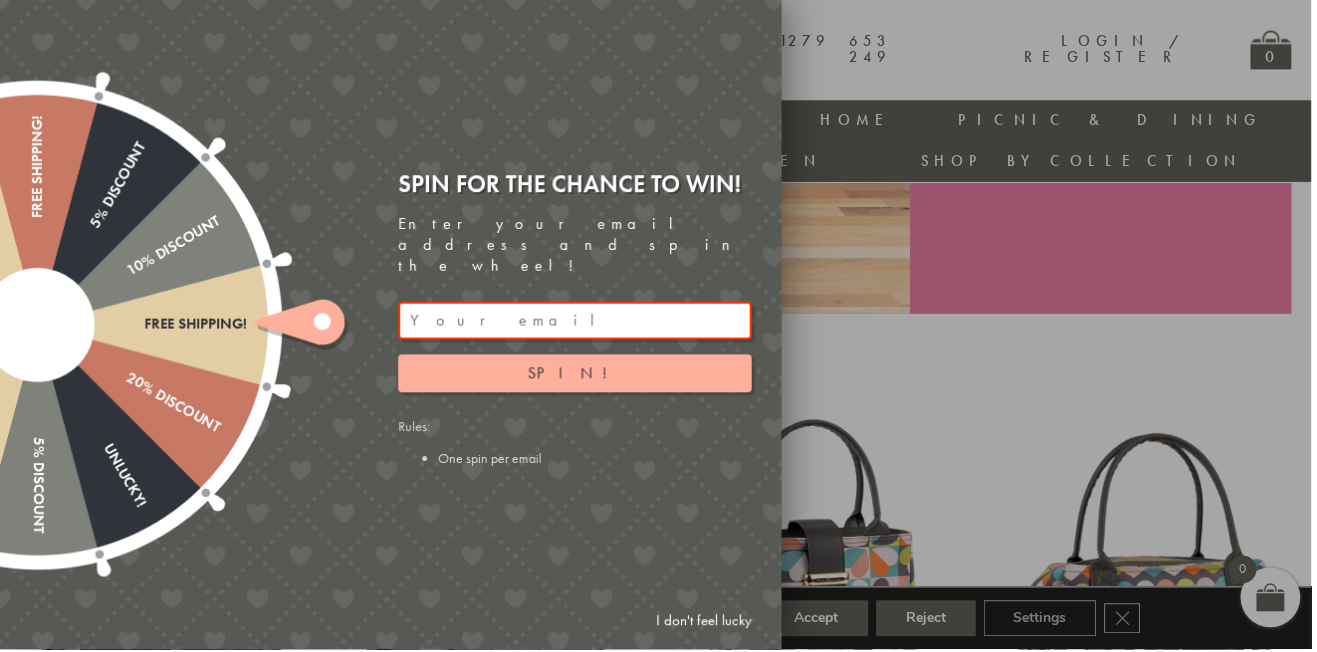 scroll, scrollTop: 516, scrollLeft: 0, axis: vertical 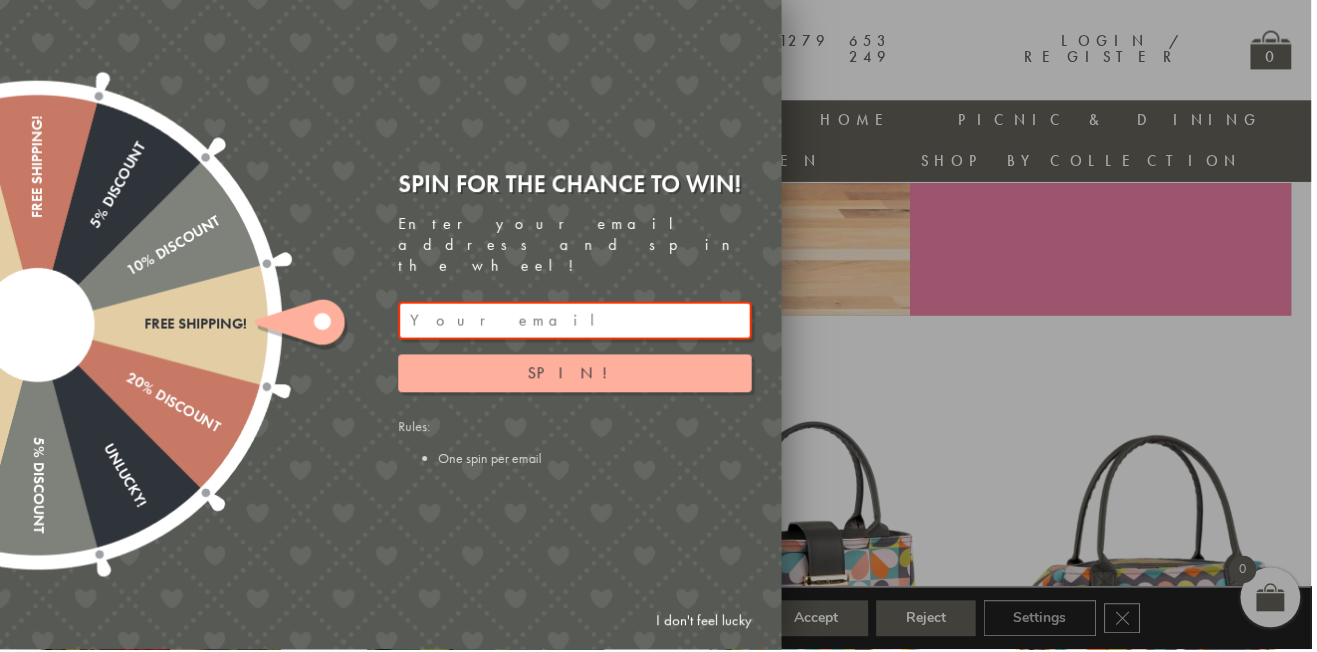 click on "I don't feel lucky" at bounding box center [707, 623] 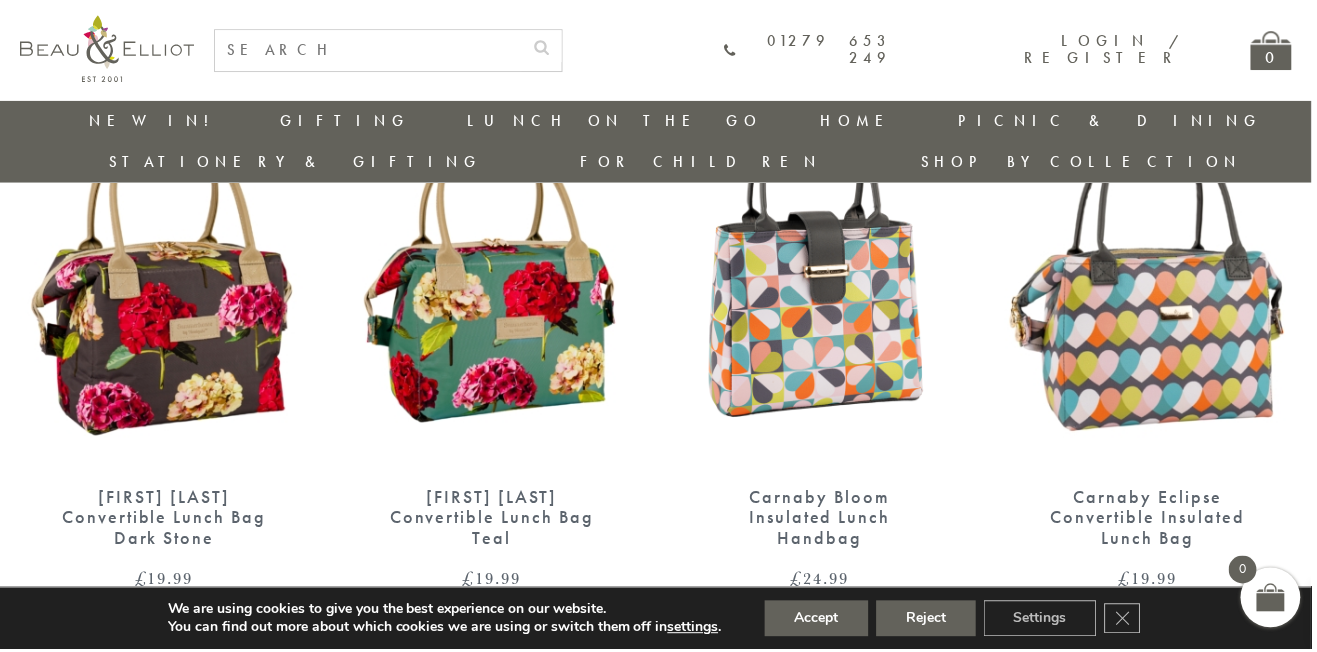 scroll, scrollTop: 829, scrollLeft: 0, axis: vertical 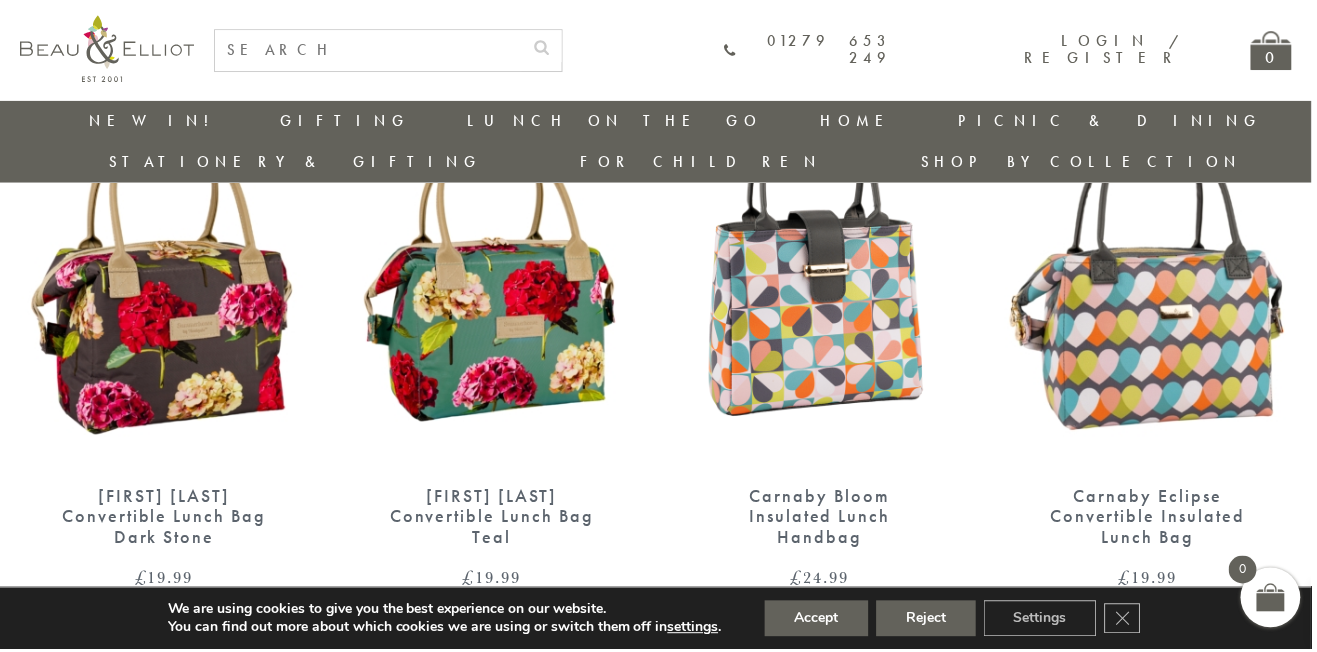 click at bounding box center (823, 280) 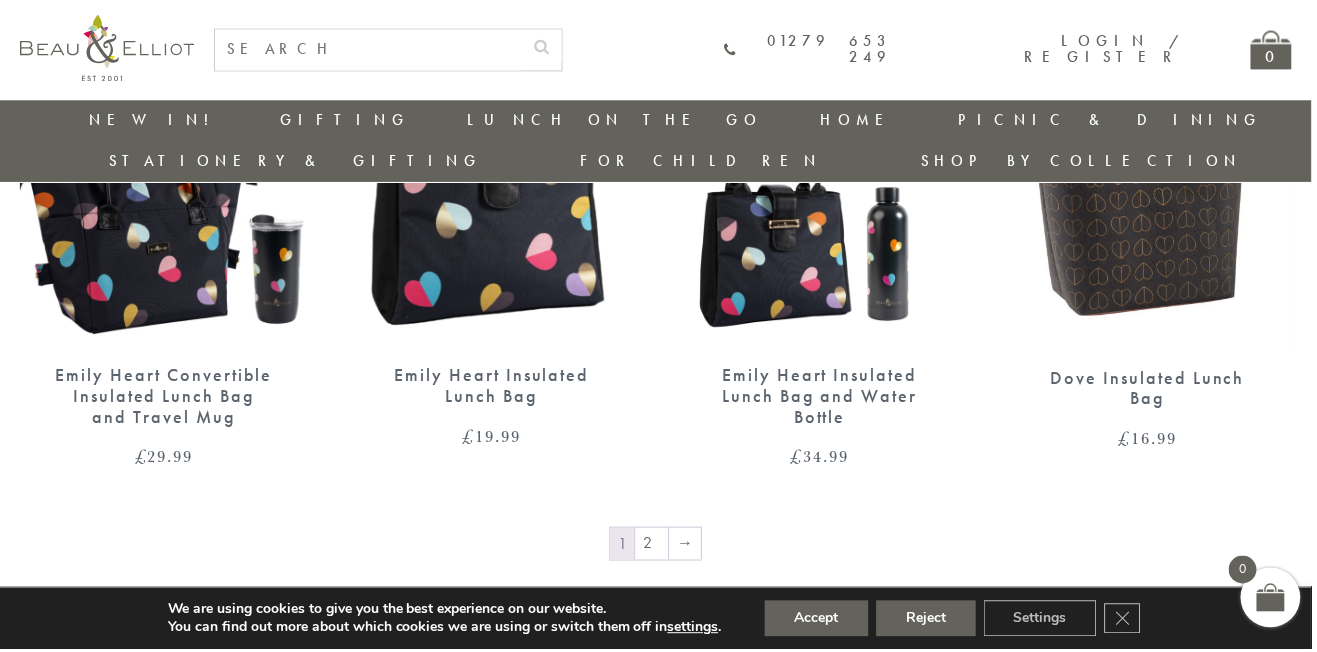scroll, scrollTop: 3245, scrollLeft: 0, axis: vertical 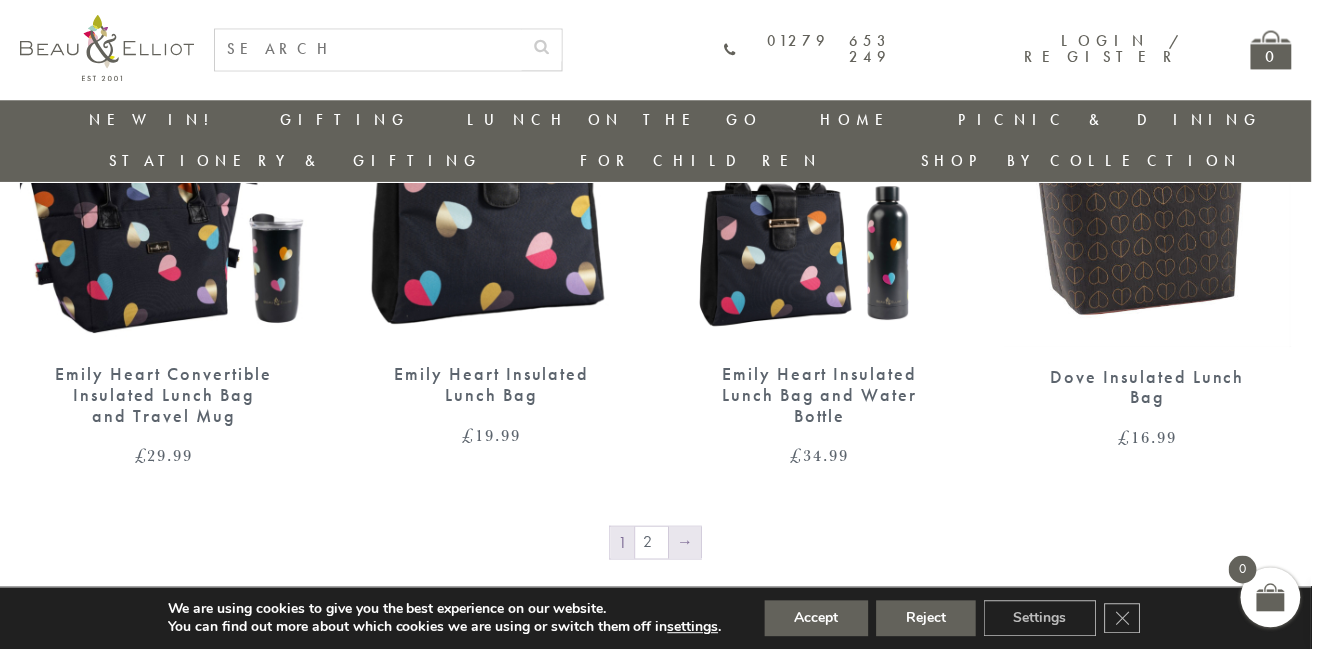 click on "→" at bounding box center [688, 545] 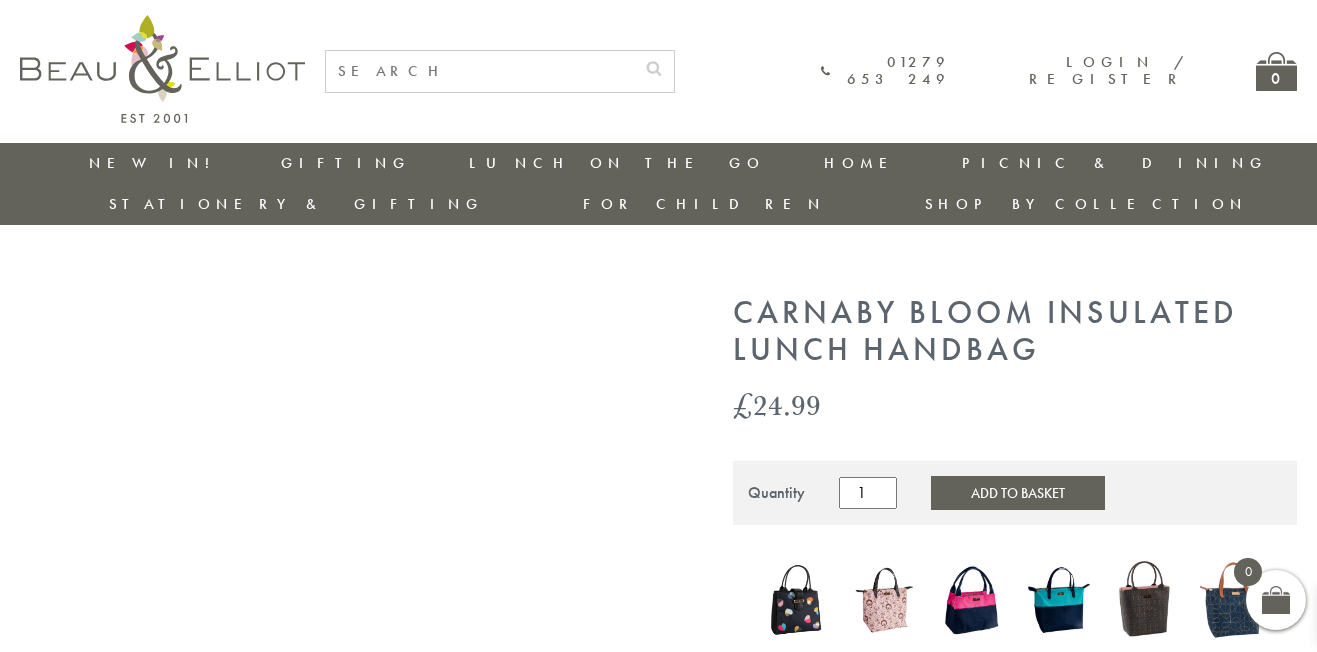scroll, scrollTop: 0, scrollLeft: 0, axis: both 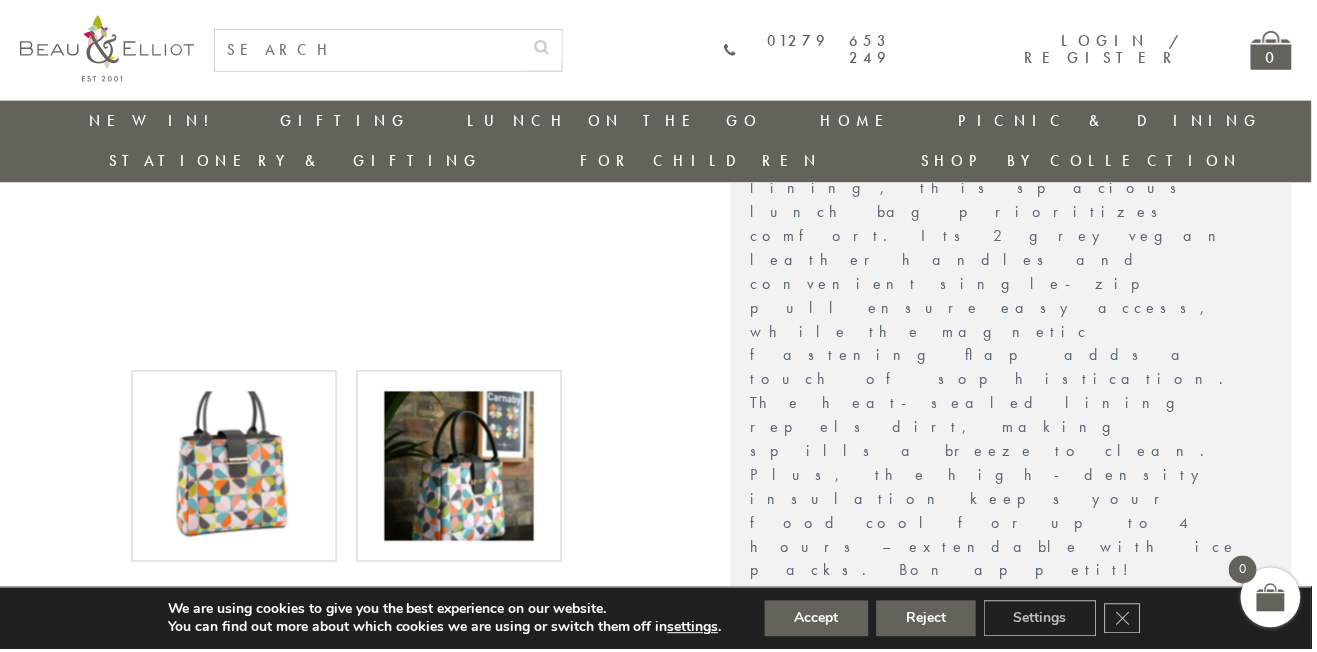 click at bounding box center [461, 468] 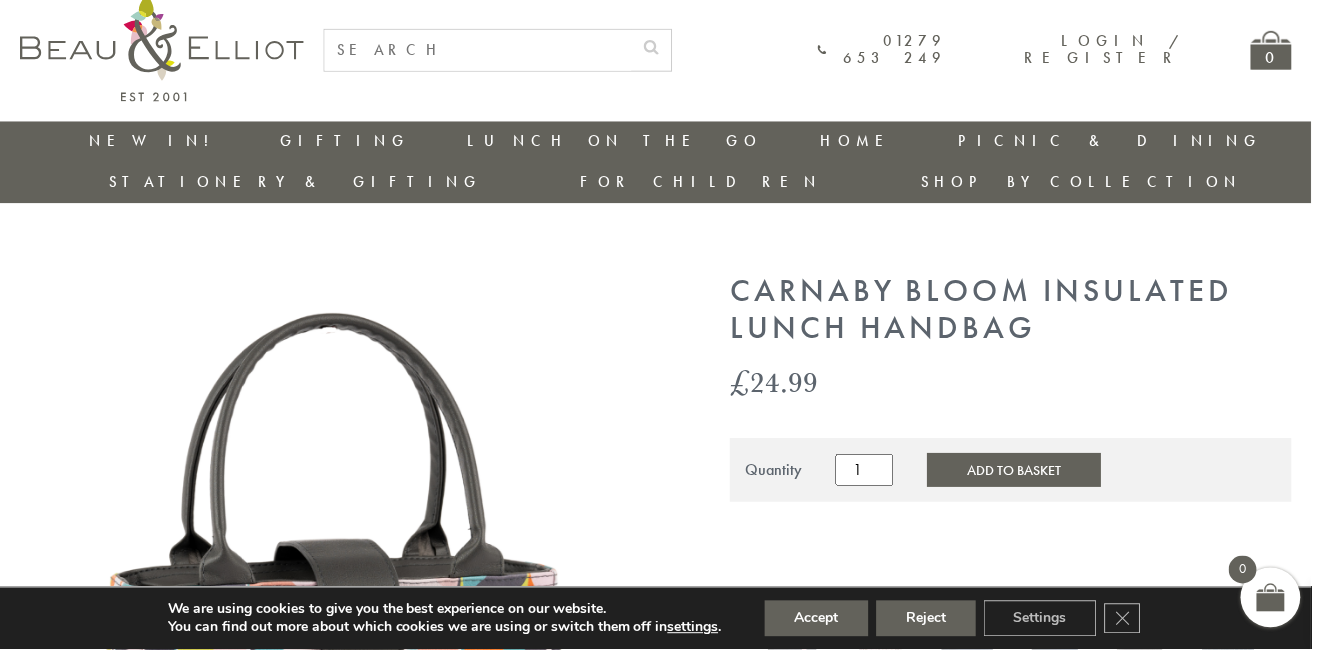scroll, scrollTop: 0, scrollLeft: 0, axis: both 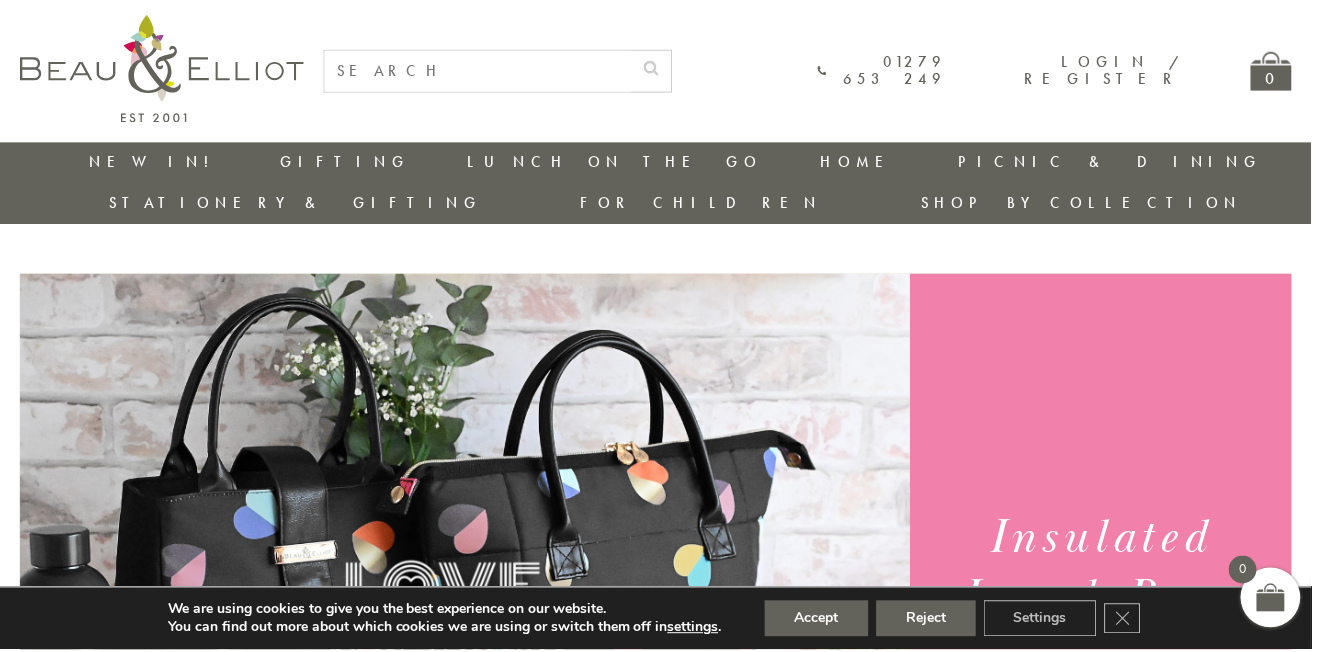 click on "01279 653 249
Login / Register
0" at bounding box center [658, 71] 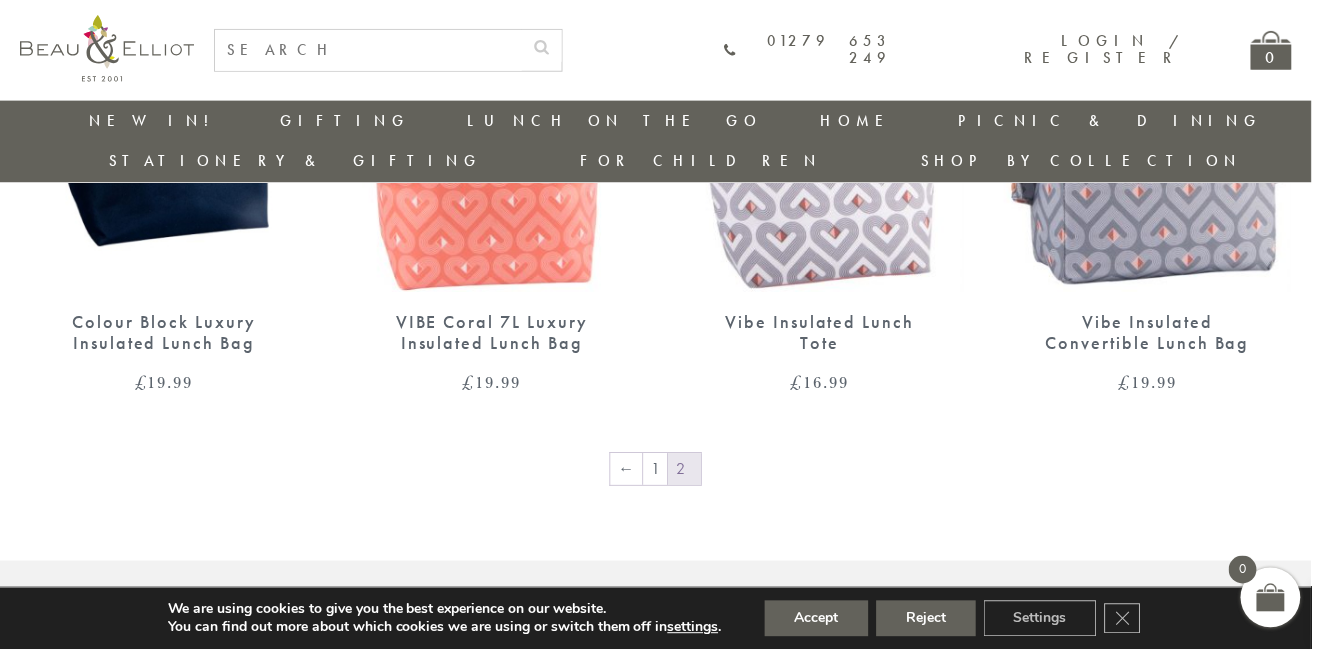scroll, scrollTop: 1579, scrollLeft: 0, axis: vertical 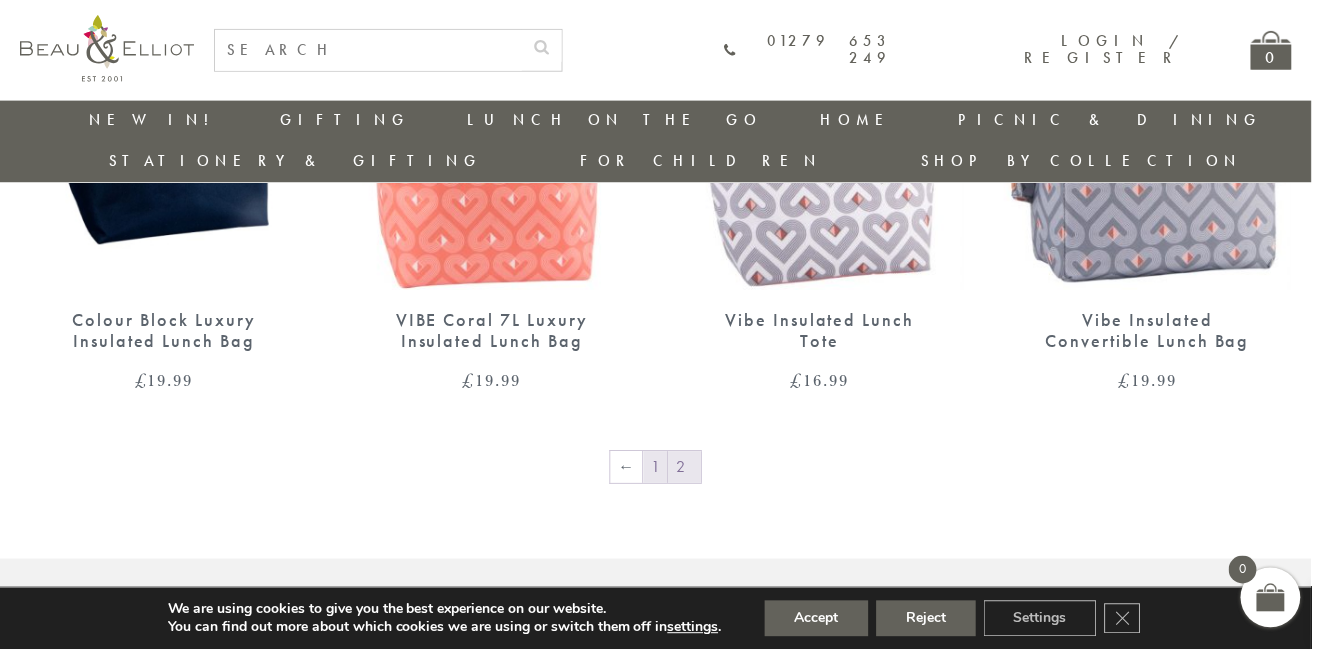 click on "1" at bounding box center (658, 469) 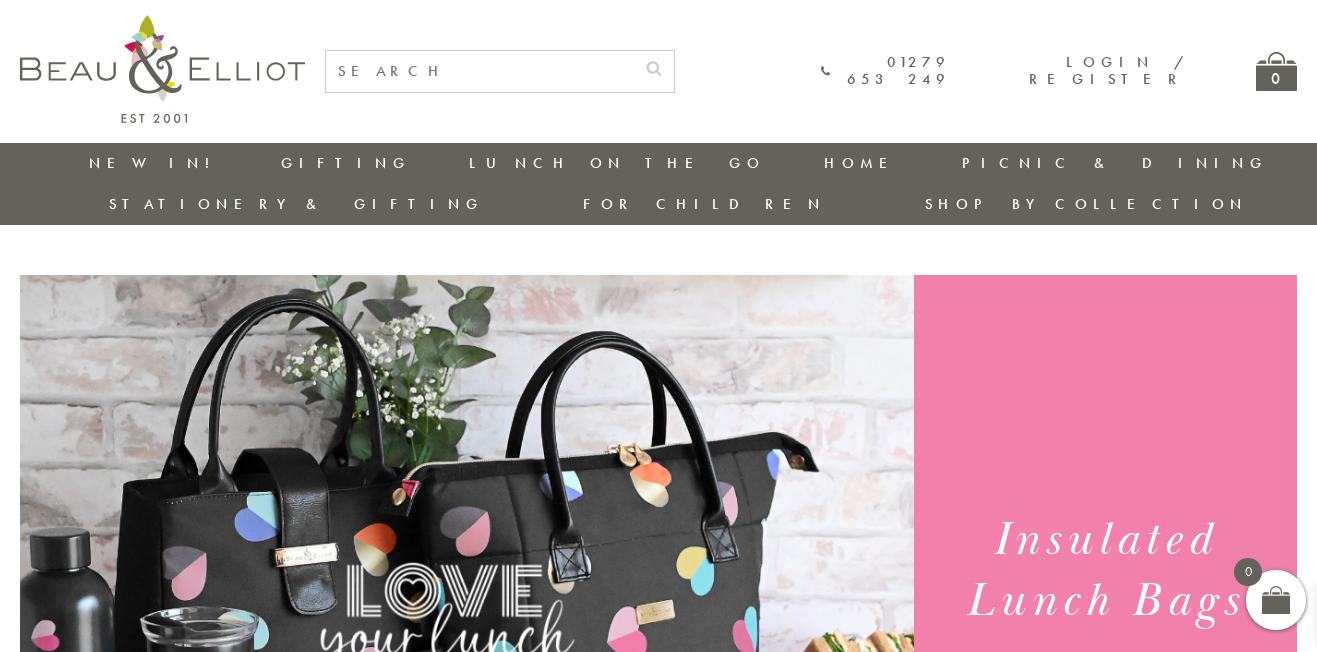 scroll, scrollTop: 0, scrollLeft: 0, axis: both 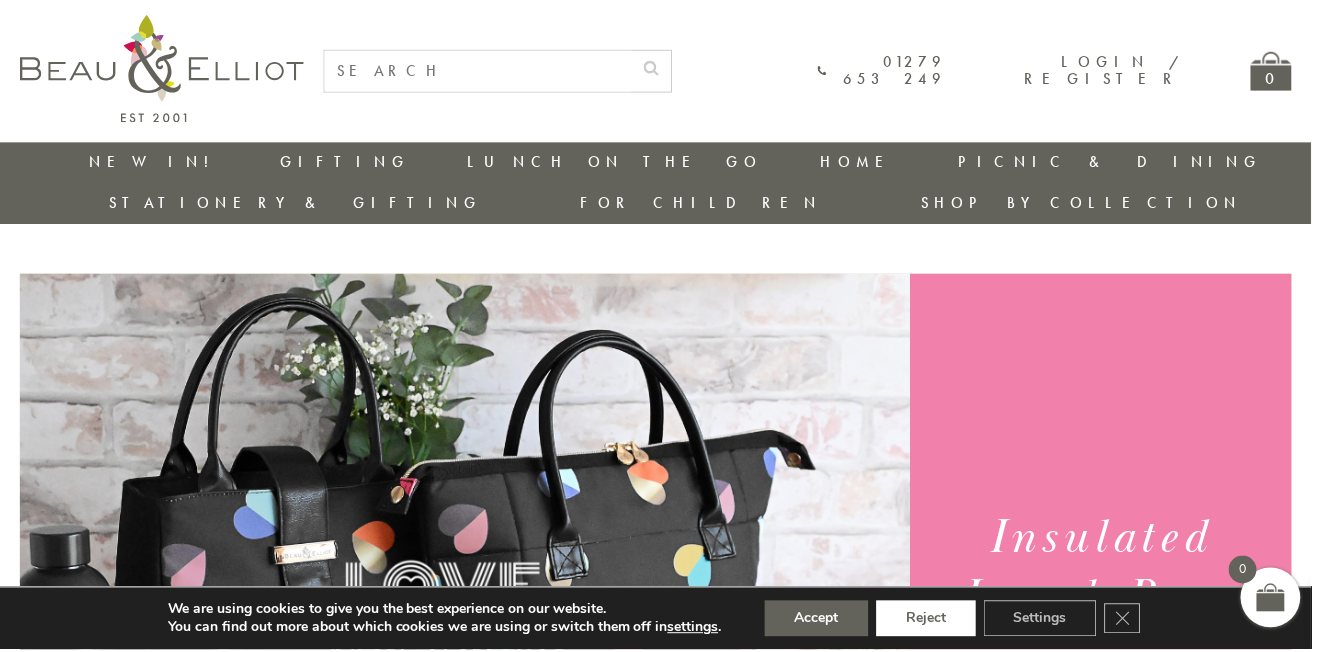 click on "Reject" at bounding box center (930, 621) 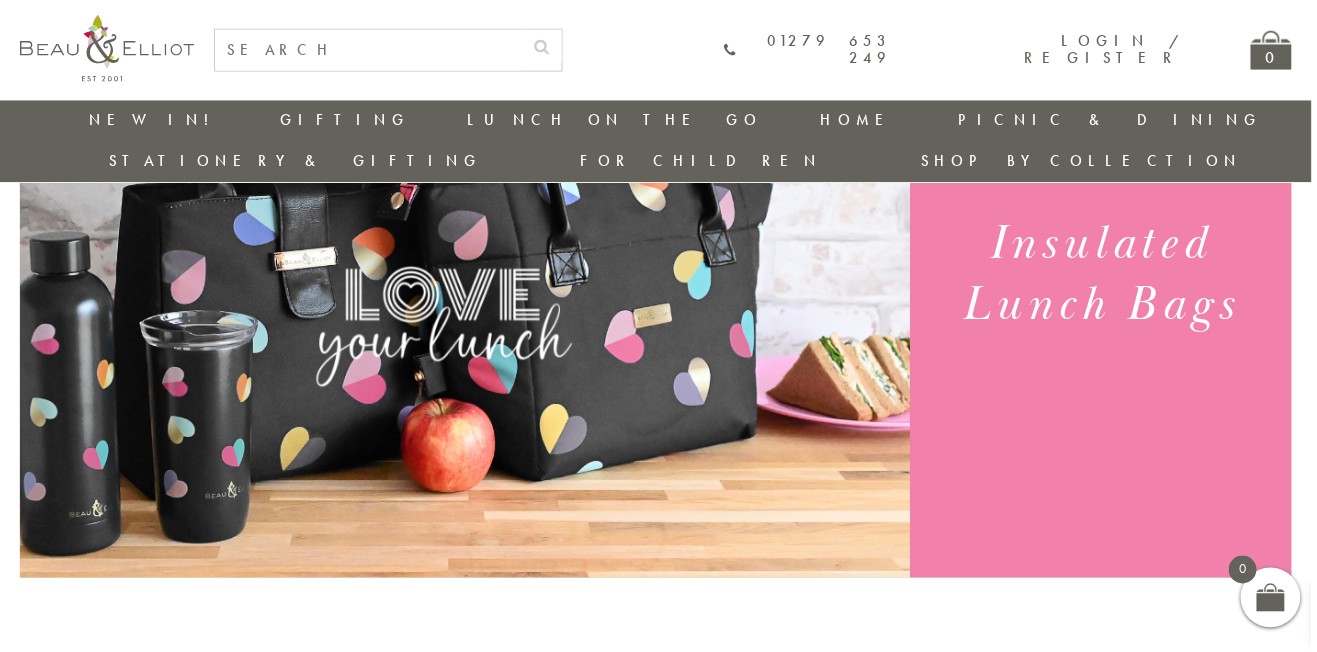 scroll, scrollTop: 274, scrollLeft: 0, axis: vertical 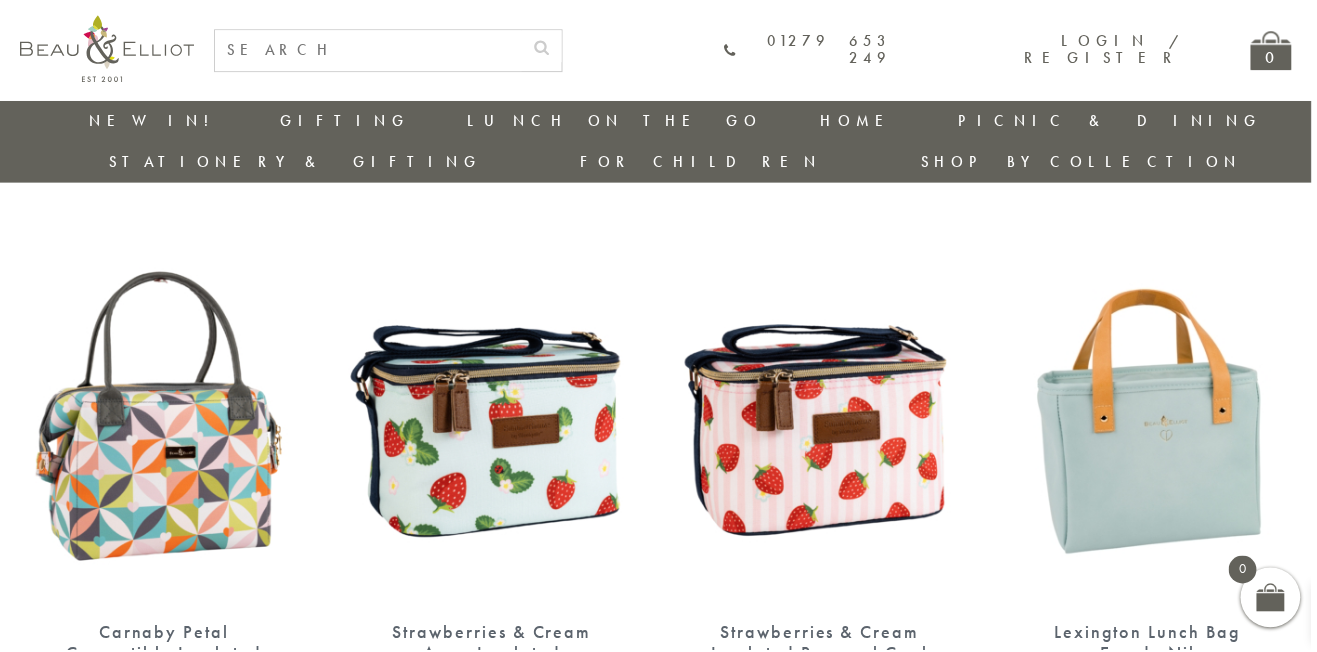 click at bounding box center (1152, 417) 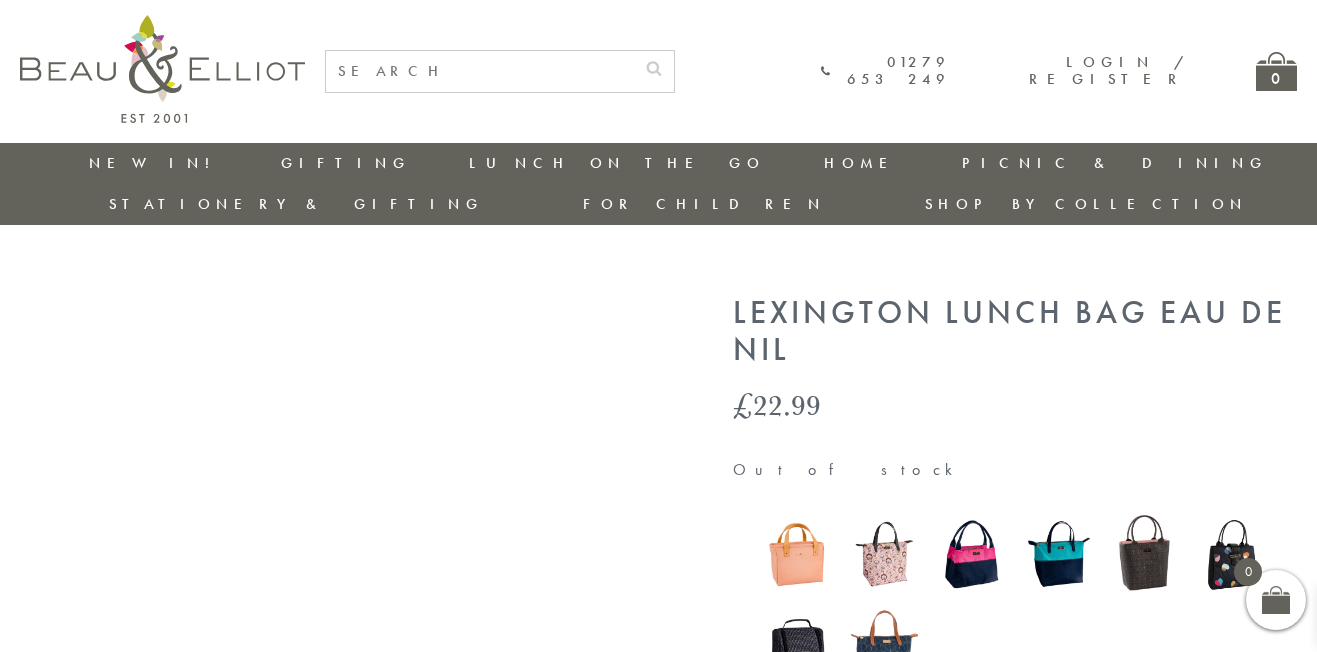 scroll, scrollTop: 0, scrollLeft: 0, axis: both 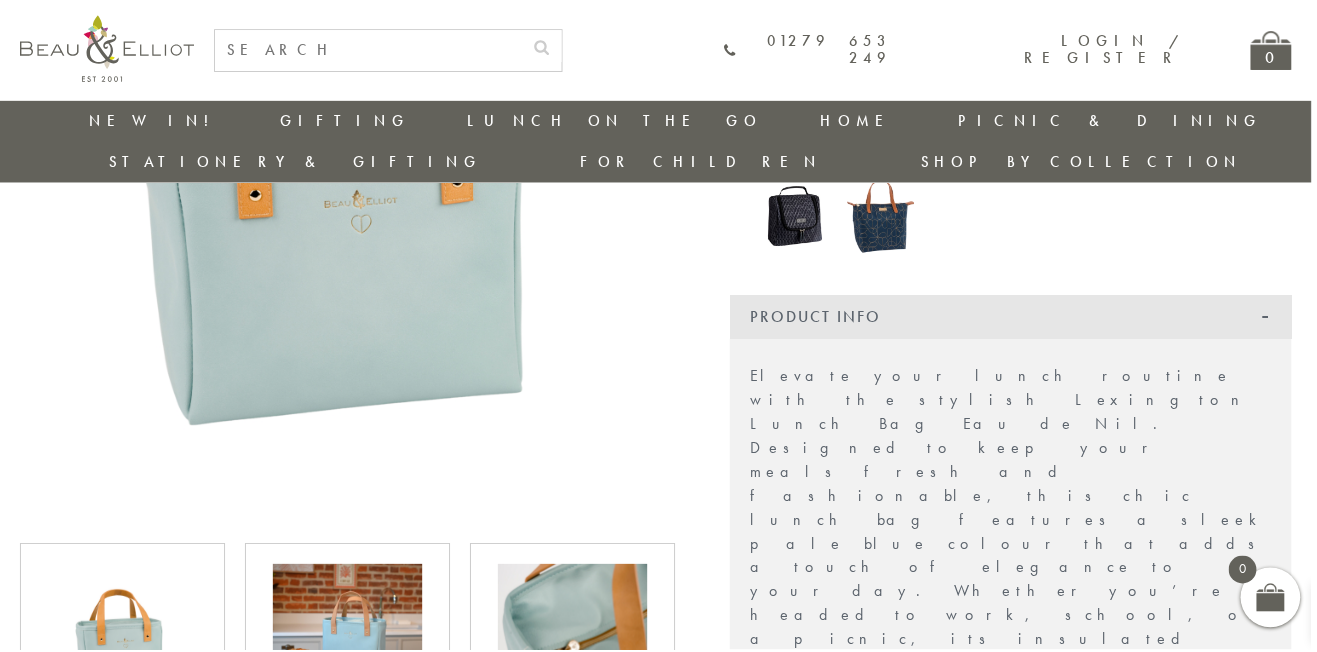 click at bounding box center [349, 641] 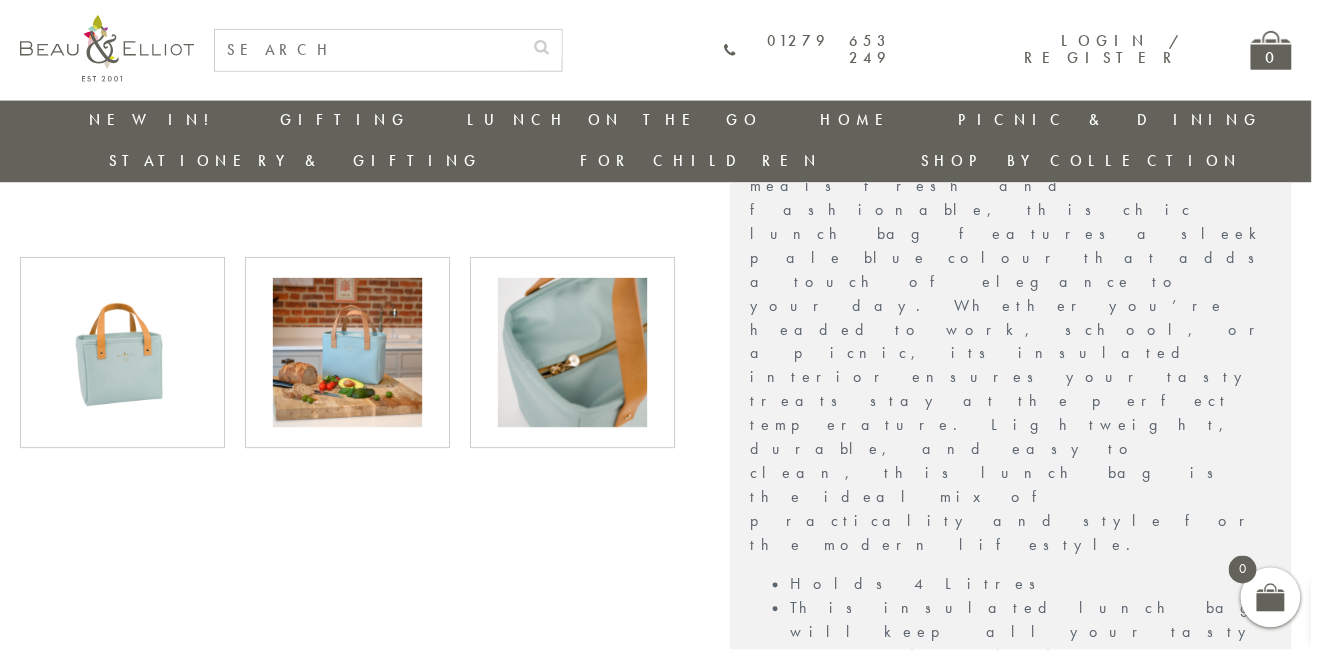 scroll, scrollTop: 668, scrollLeft: 0, axis: vertical 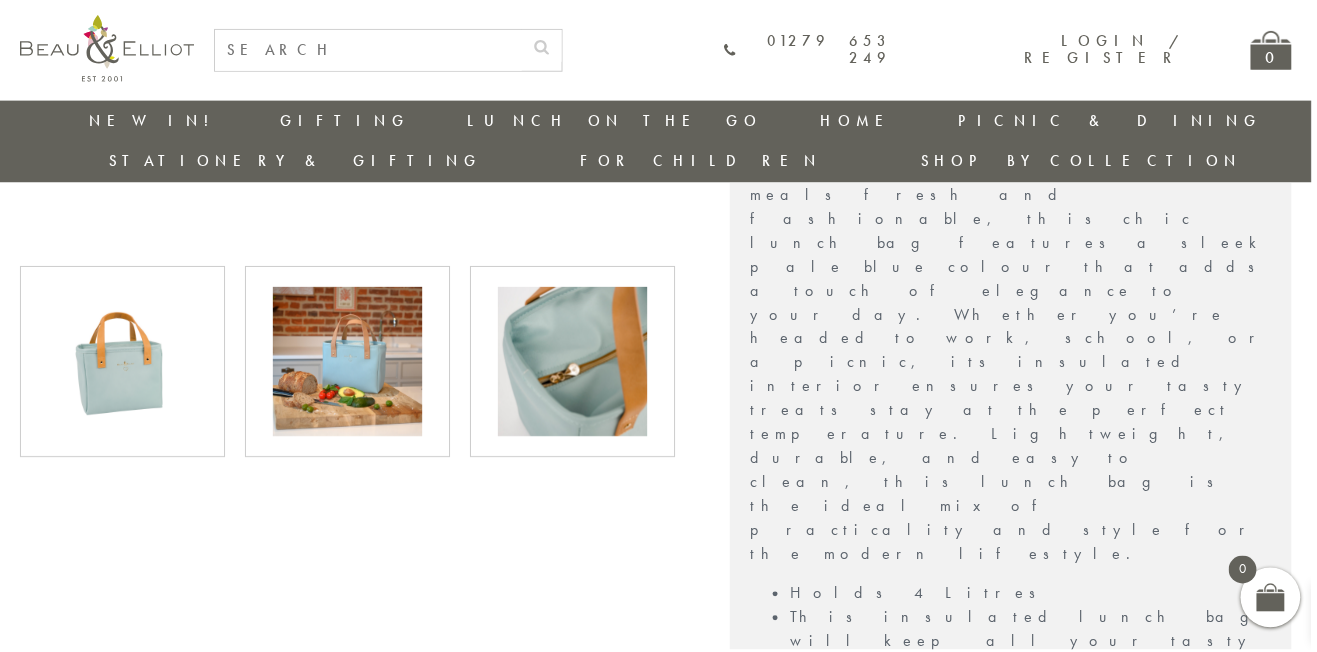 click on "Reviews" at bounding box center (1015, 1134) 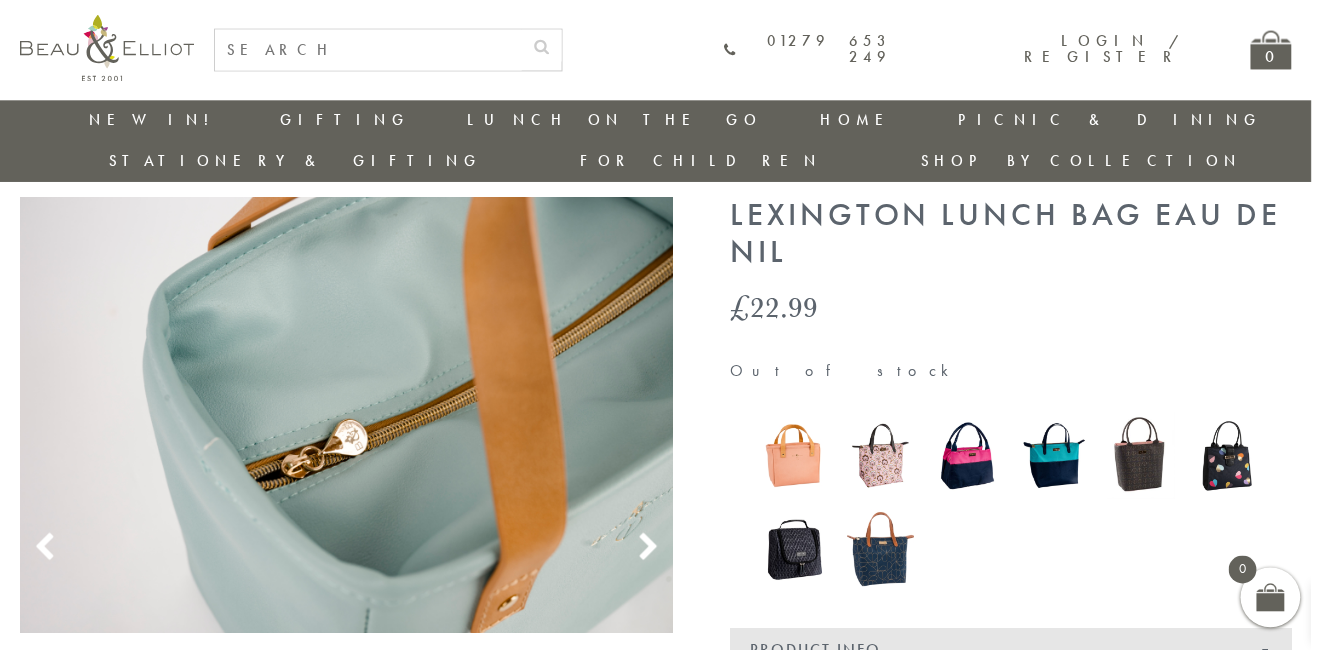 scroll, scrollTop: 56, scrollLeft: 0, axis: vertical 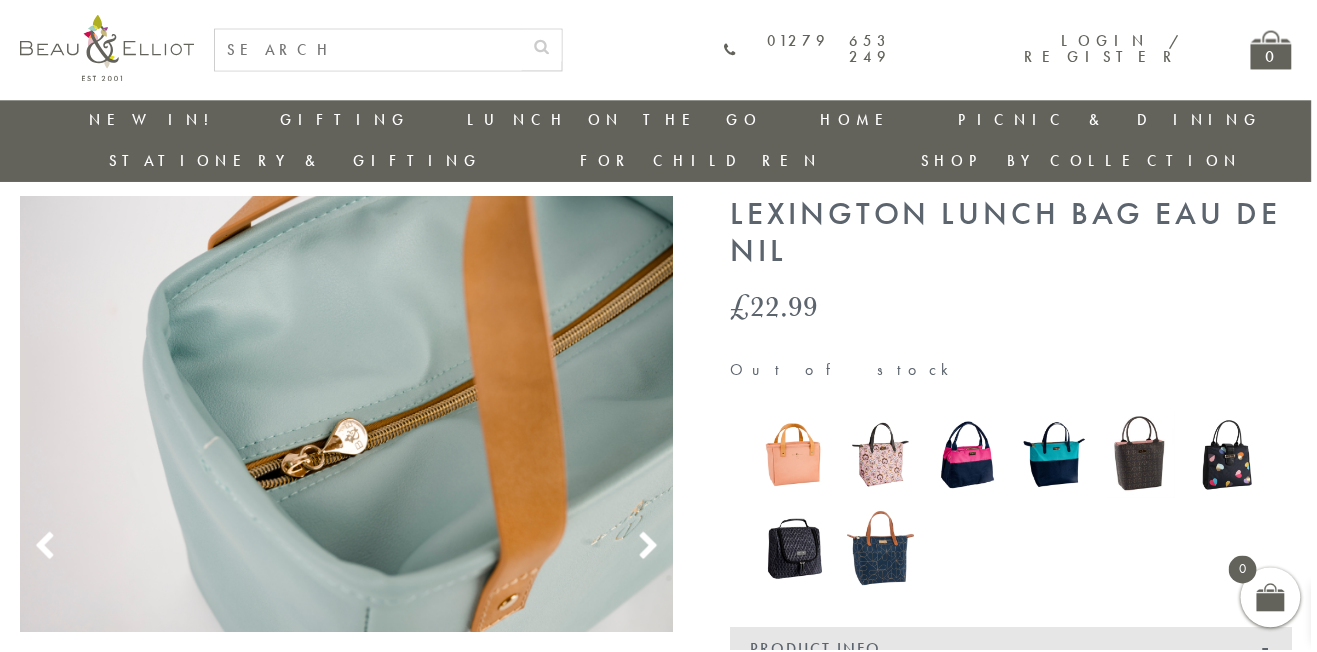 click at bounding box center [1233, 456] 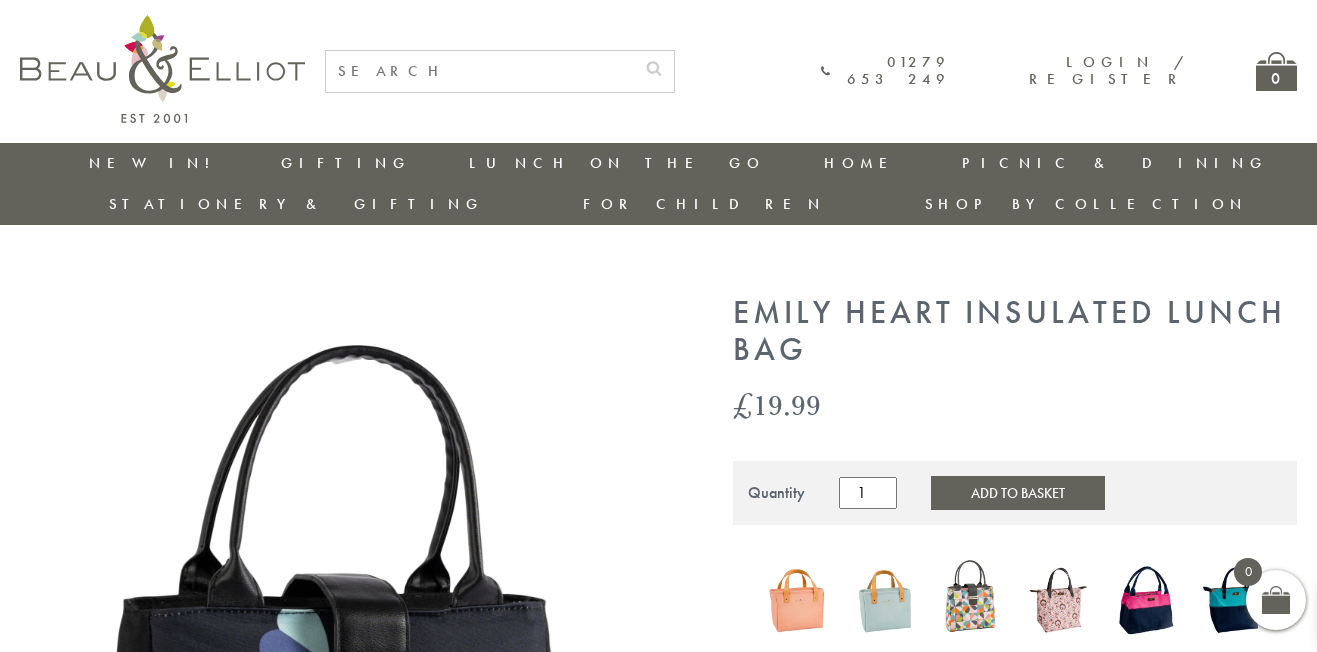 scroll, scrollTop: 0, scrollLeft: 0, axis: both 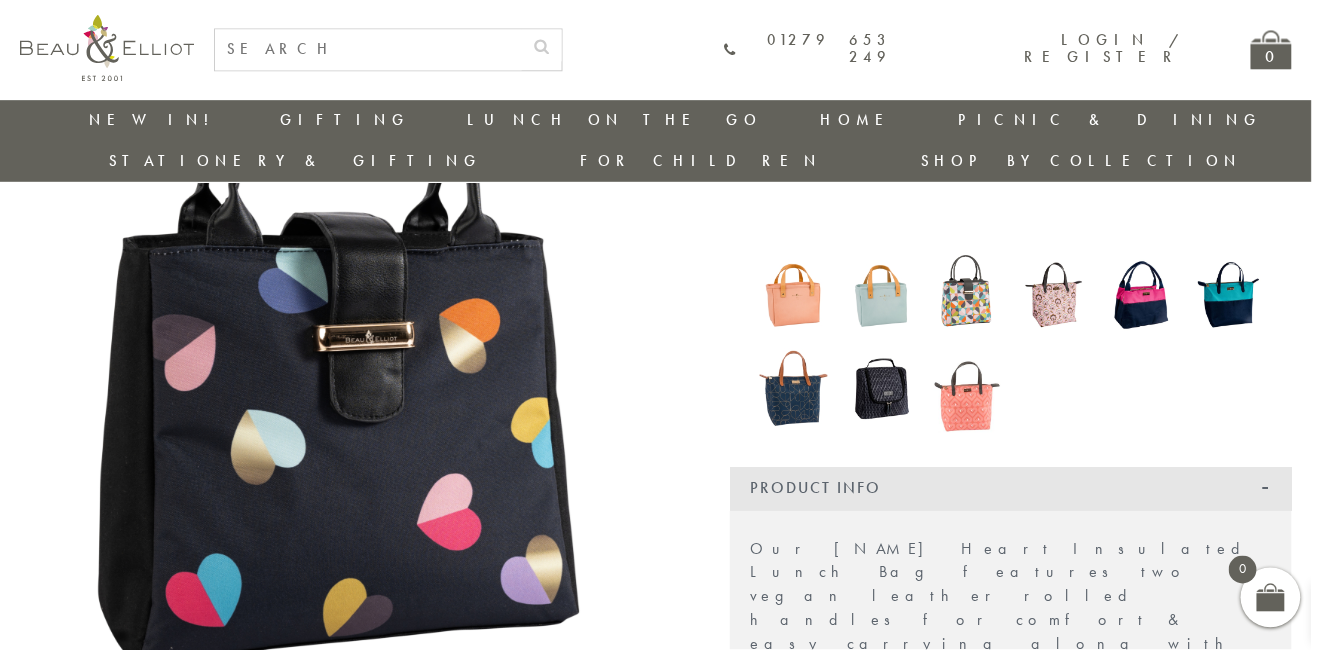 click at bounding box center [884, 389] 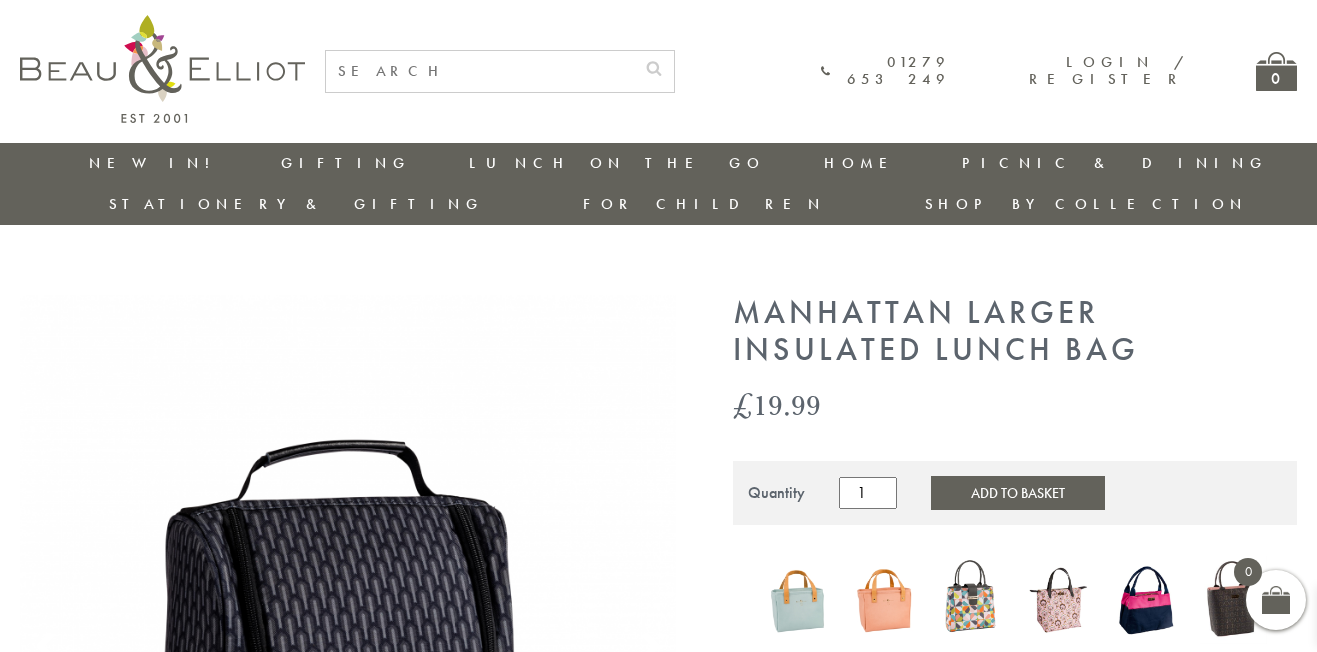 scroll, scrollTop: 0, scrollLeft: 0, axis: both 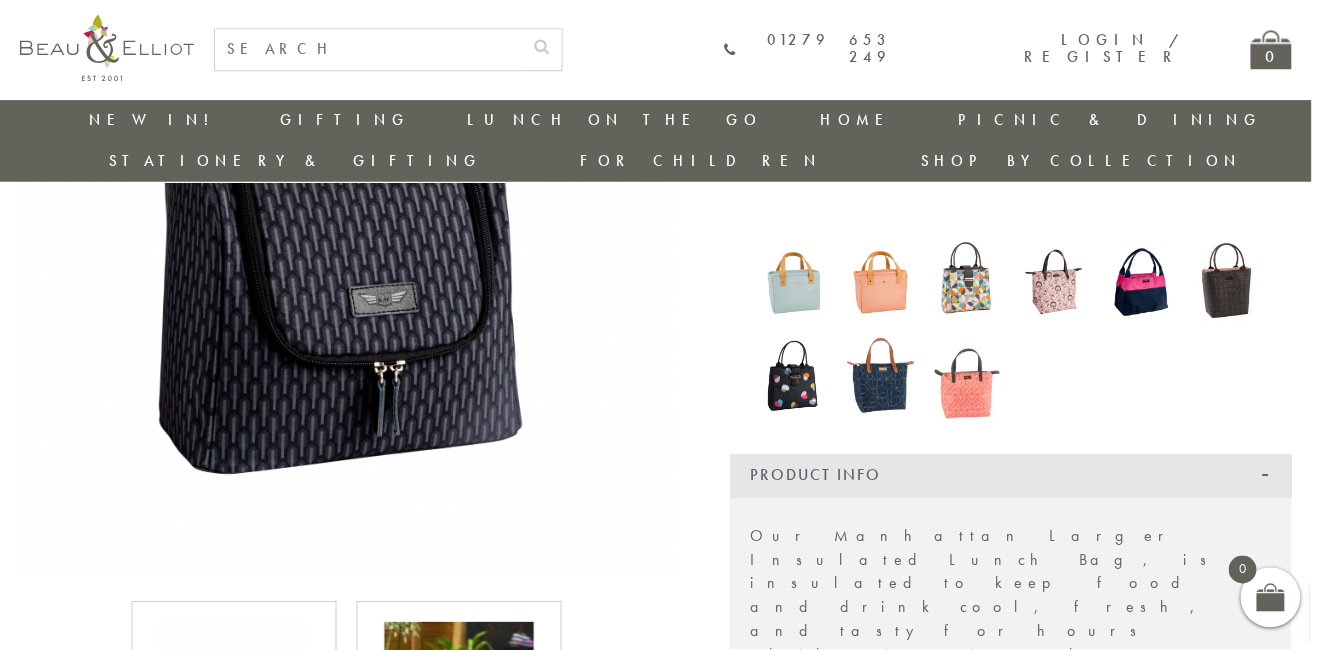 click at bounding box center (461, 700) 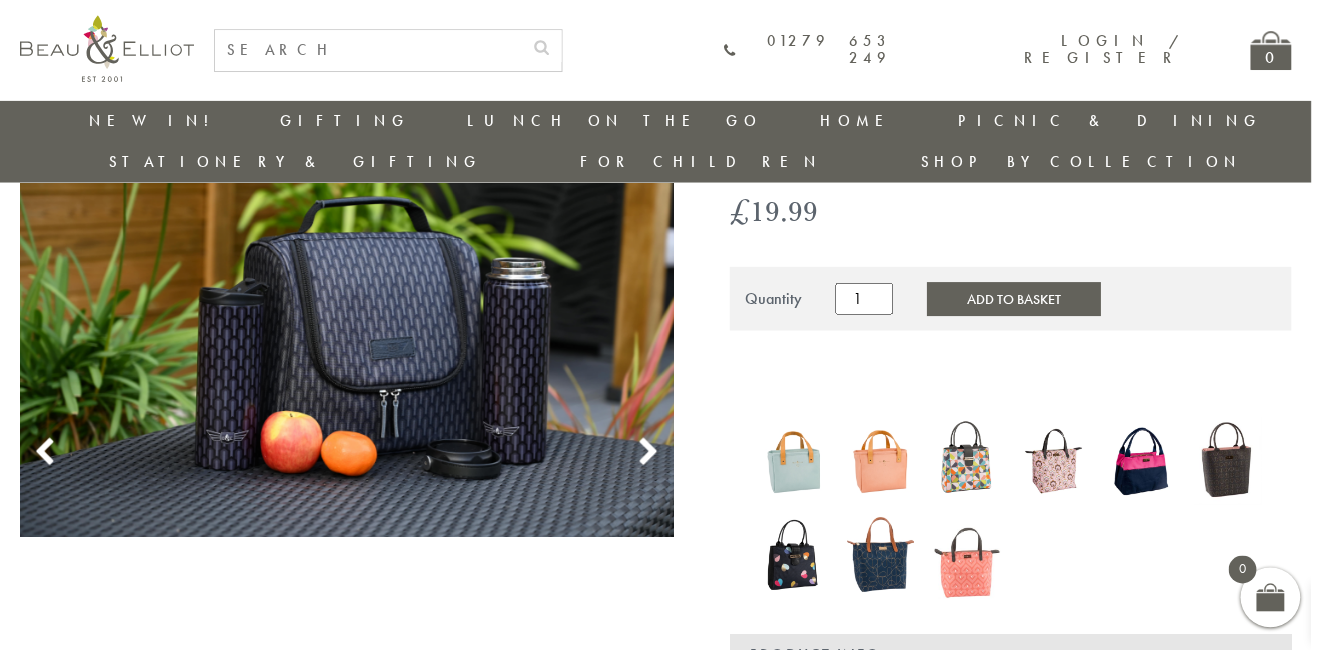 scroll, scrollTop: 151, scrollLeft: 0, axis: vertical 